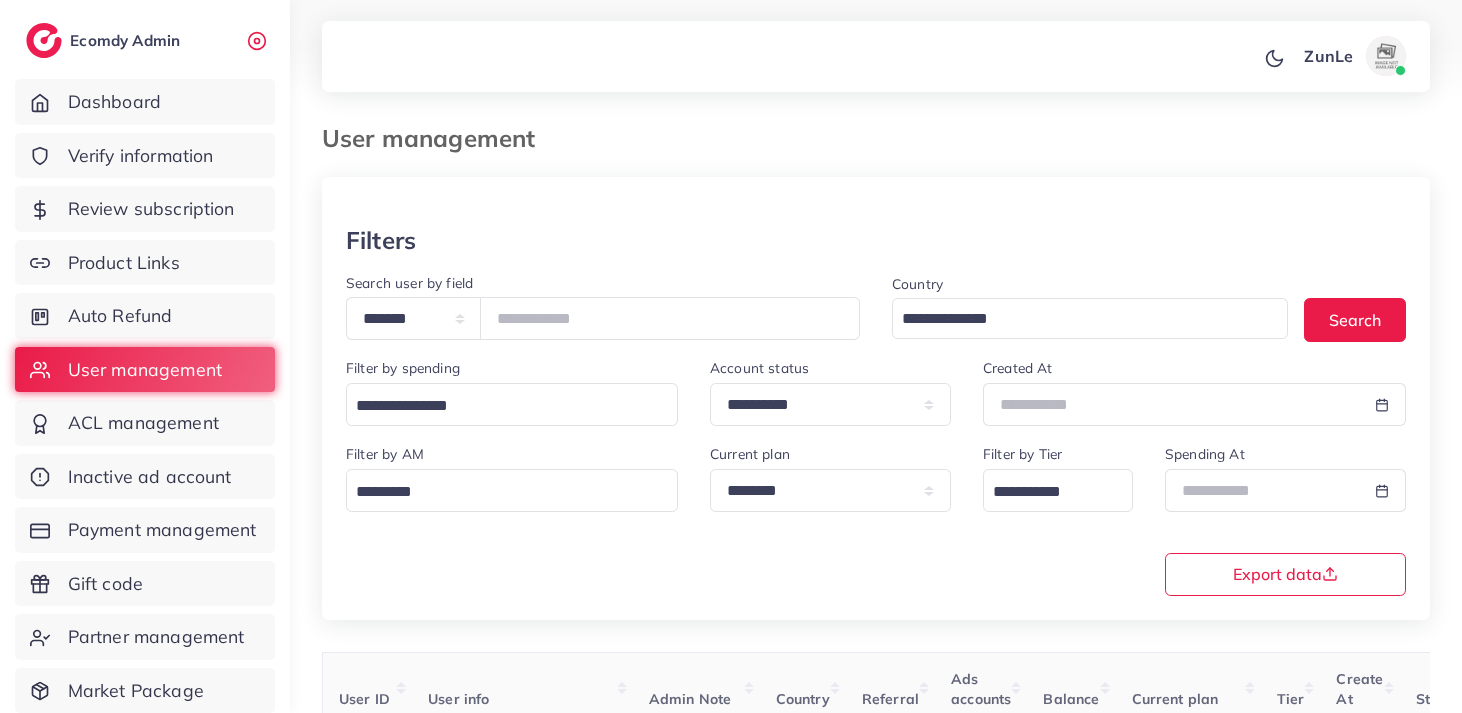 scroll, scrollTop: 159, scrollLeft: 0, axis: vertical 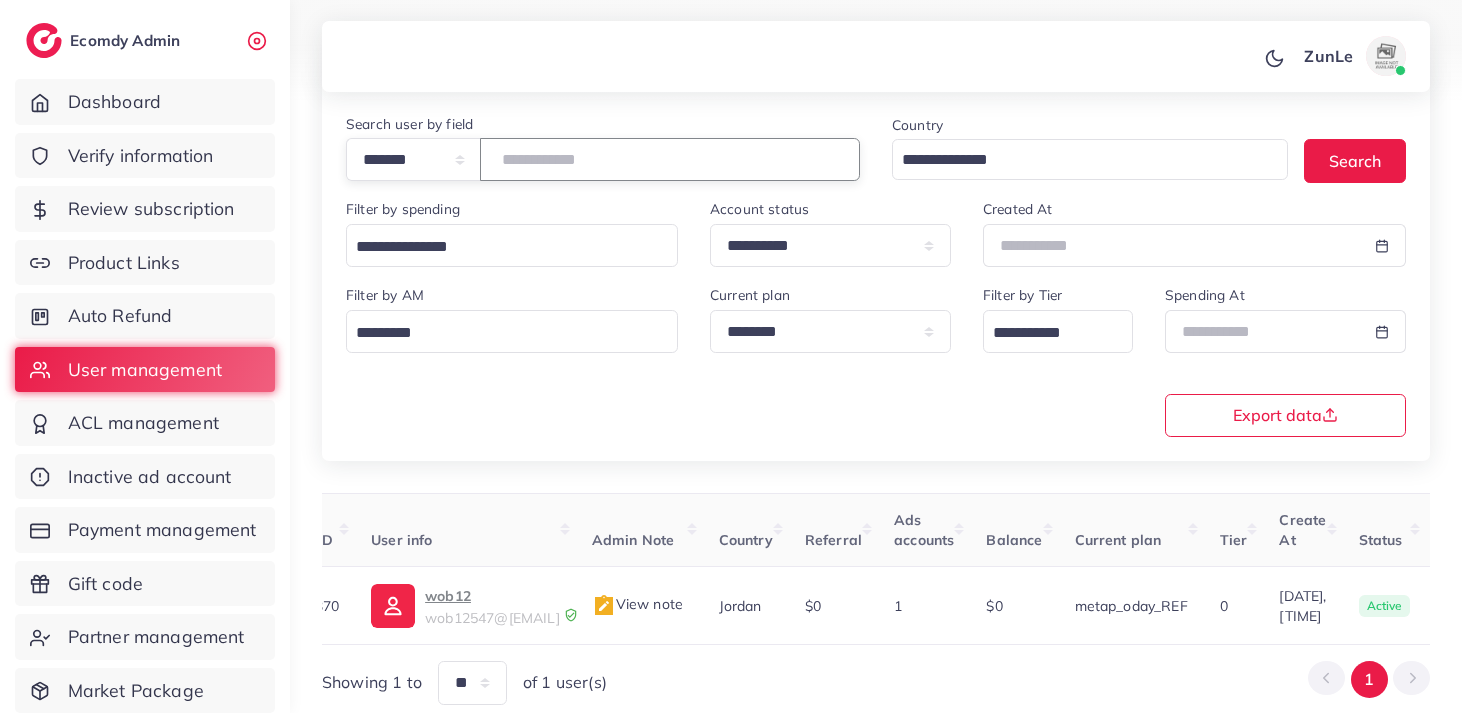 click on "*******" at bounding box center [670, 159] 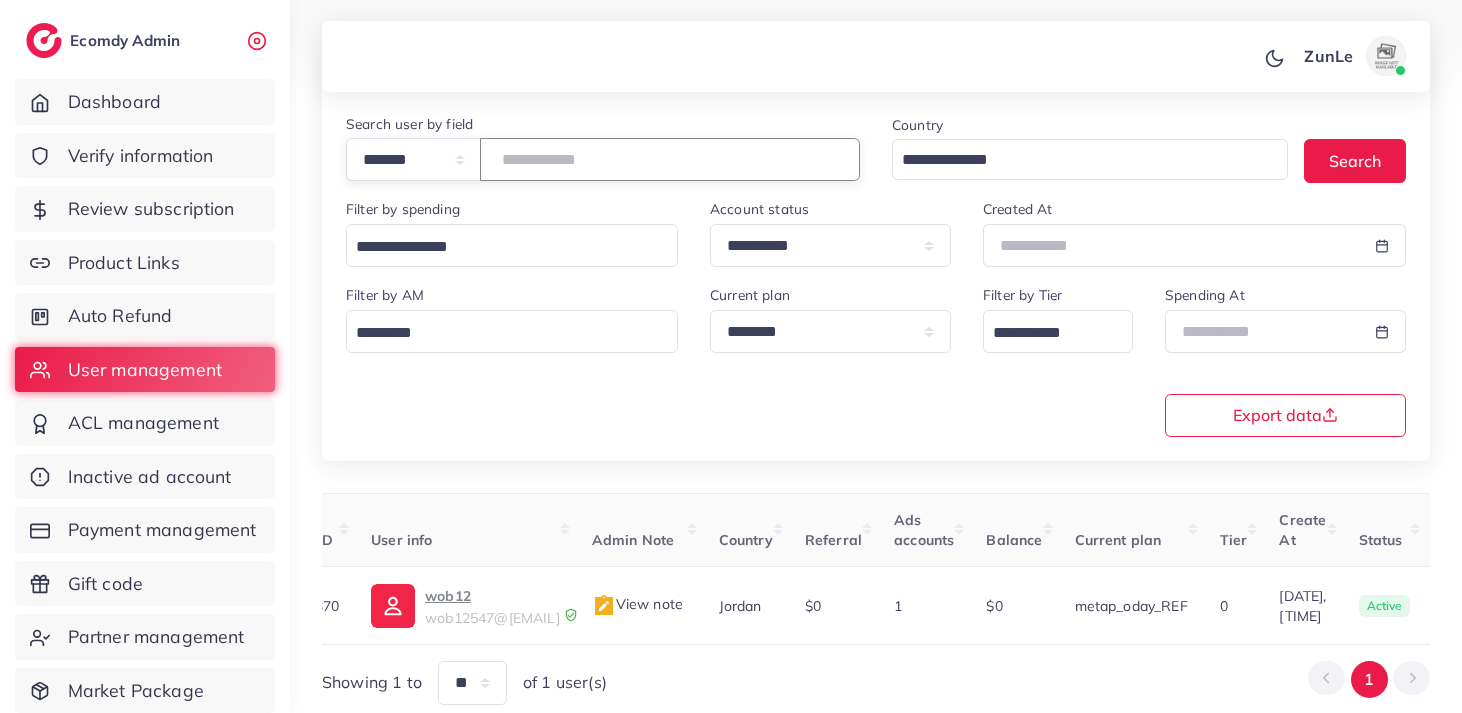 type on "*******" 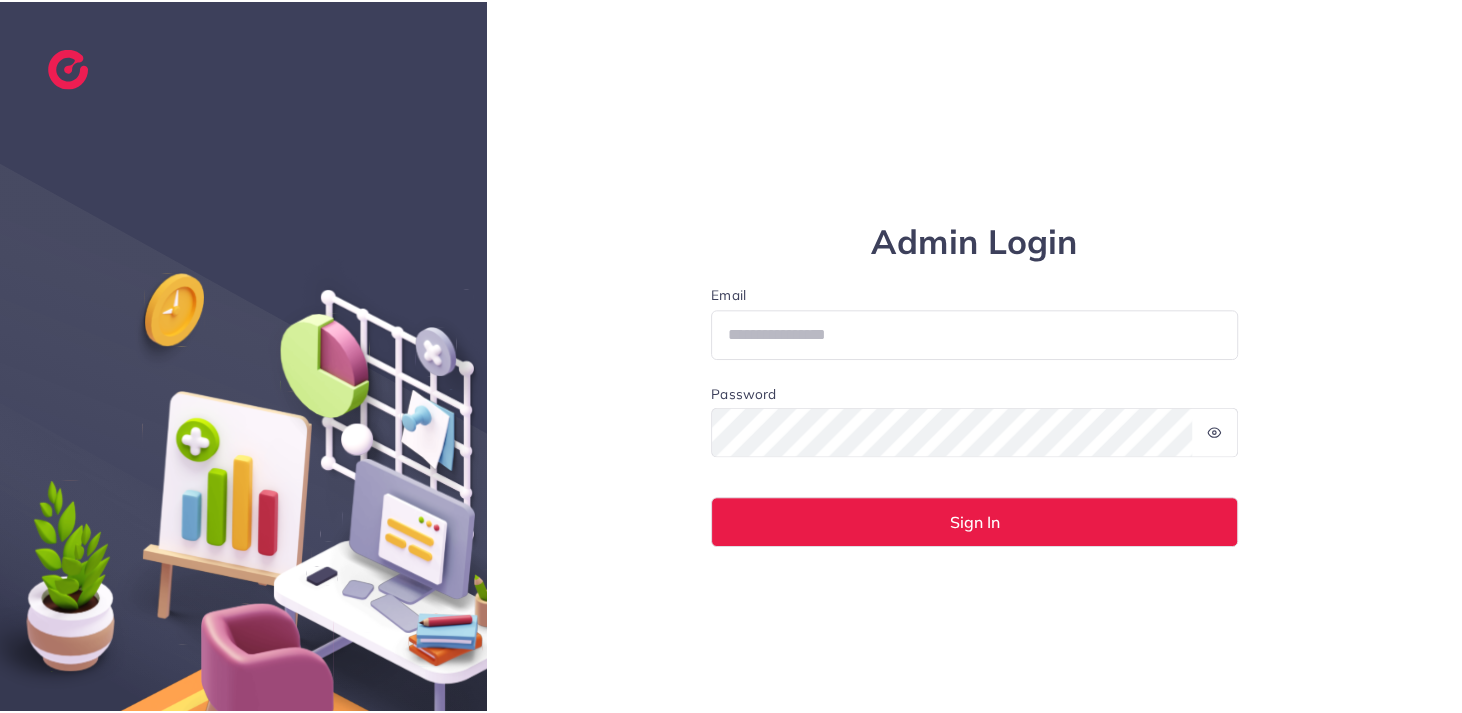 scroll, scrollTop: 0, scrollLeft: 0, axis: both 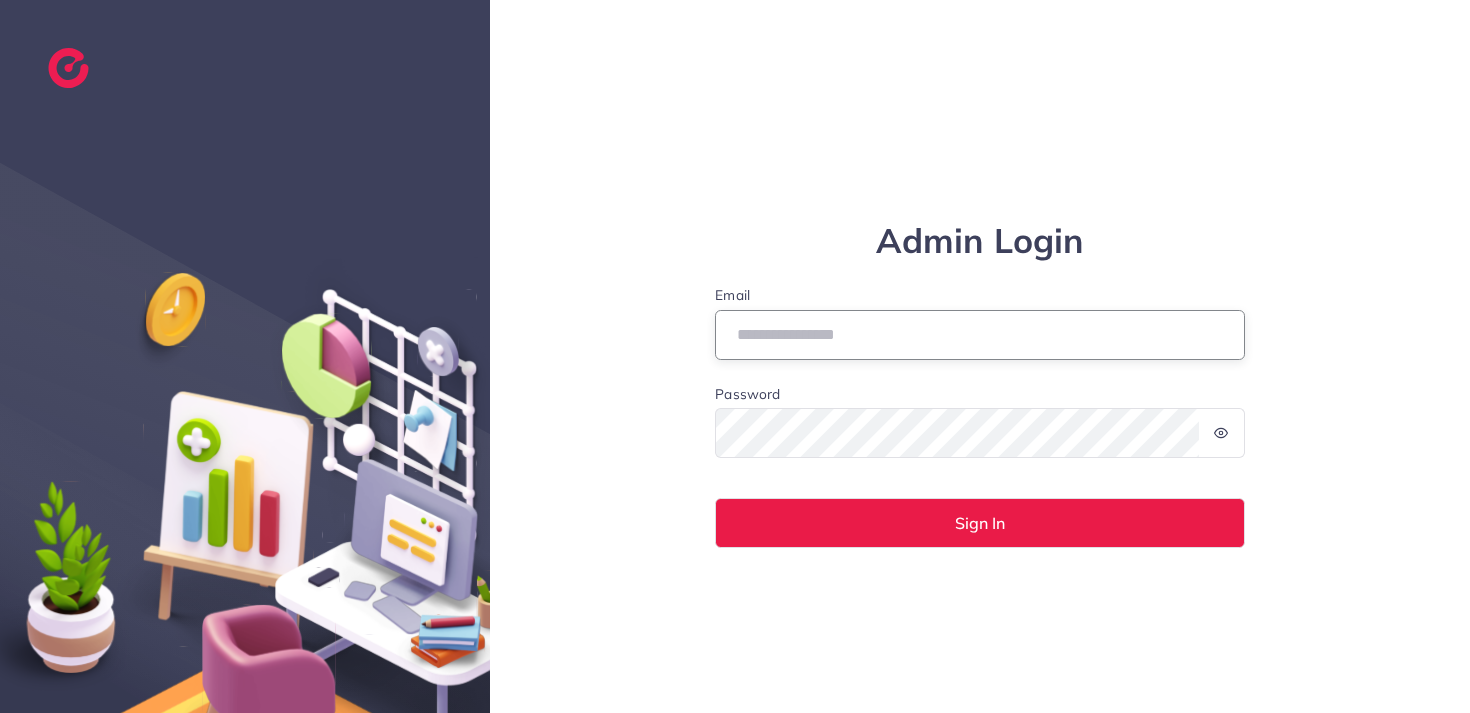click on "Email" at bounding box center [980, 335] 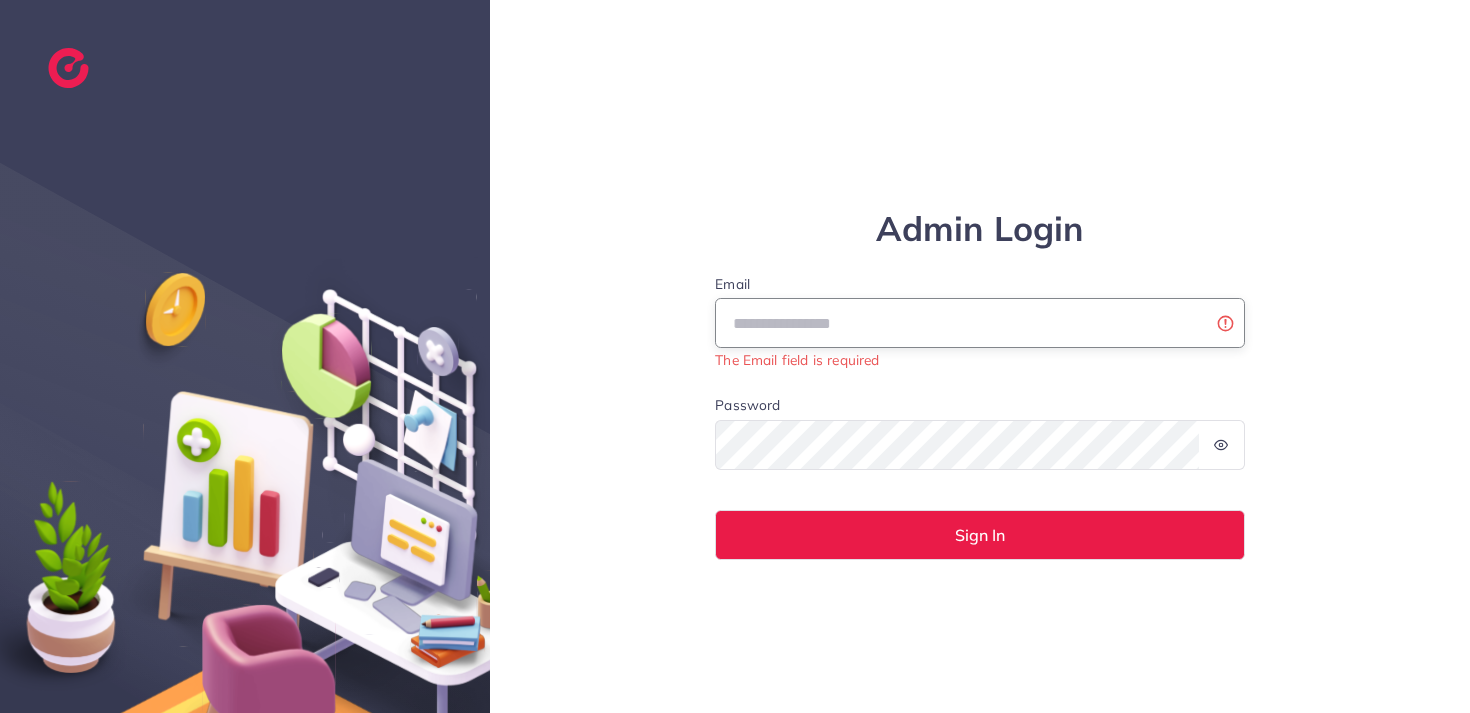 type on "**********" 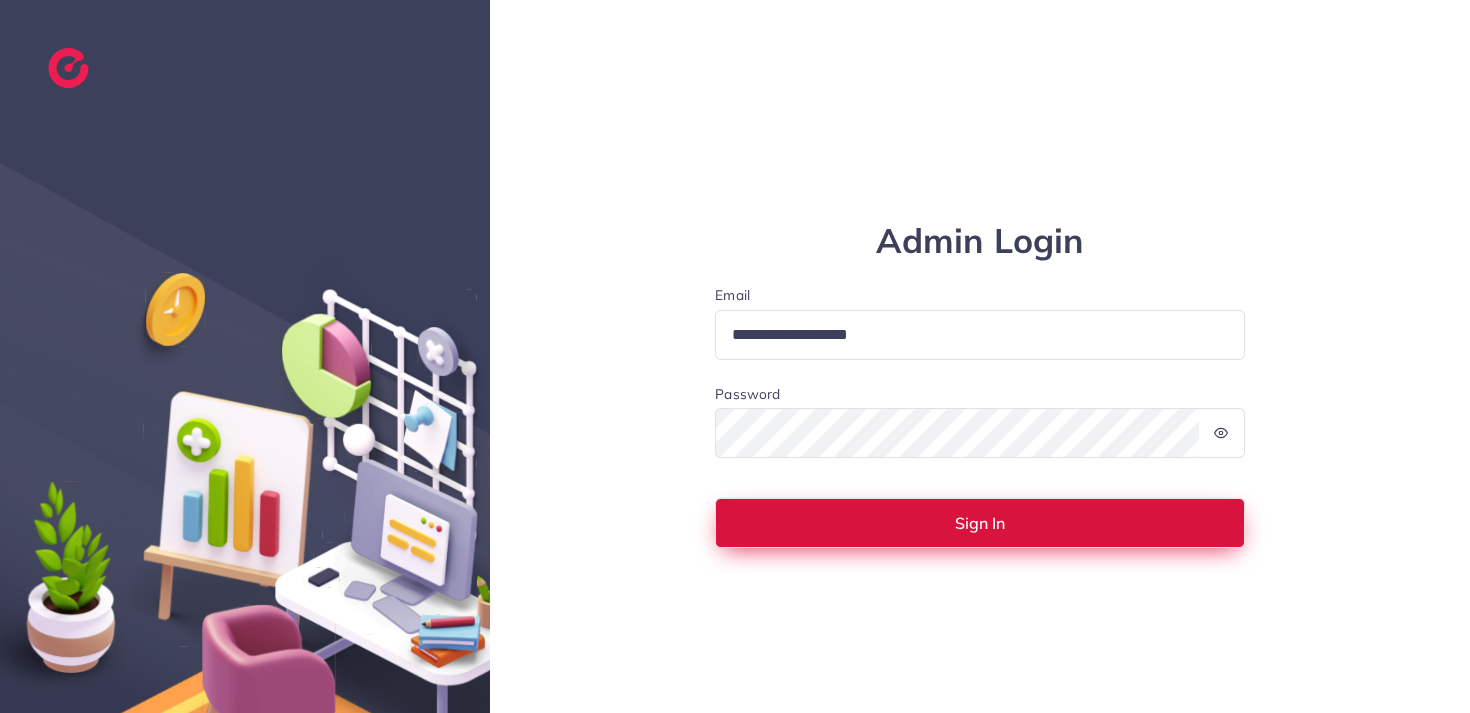 click on "Sign In" at bounding box center [980, 523] 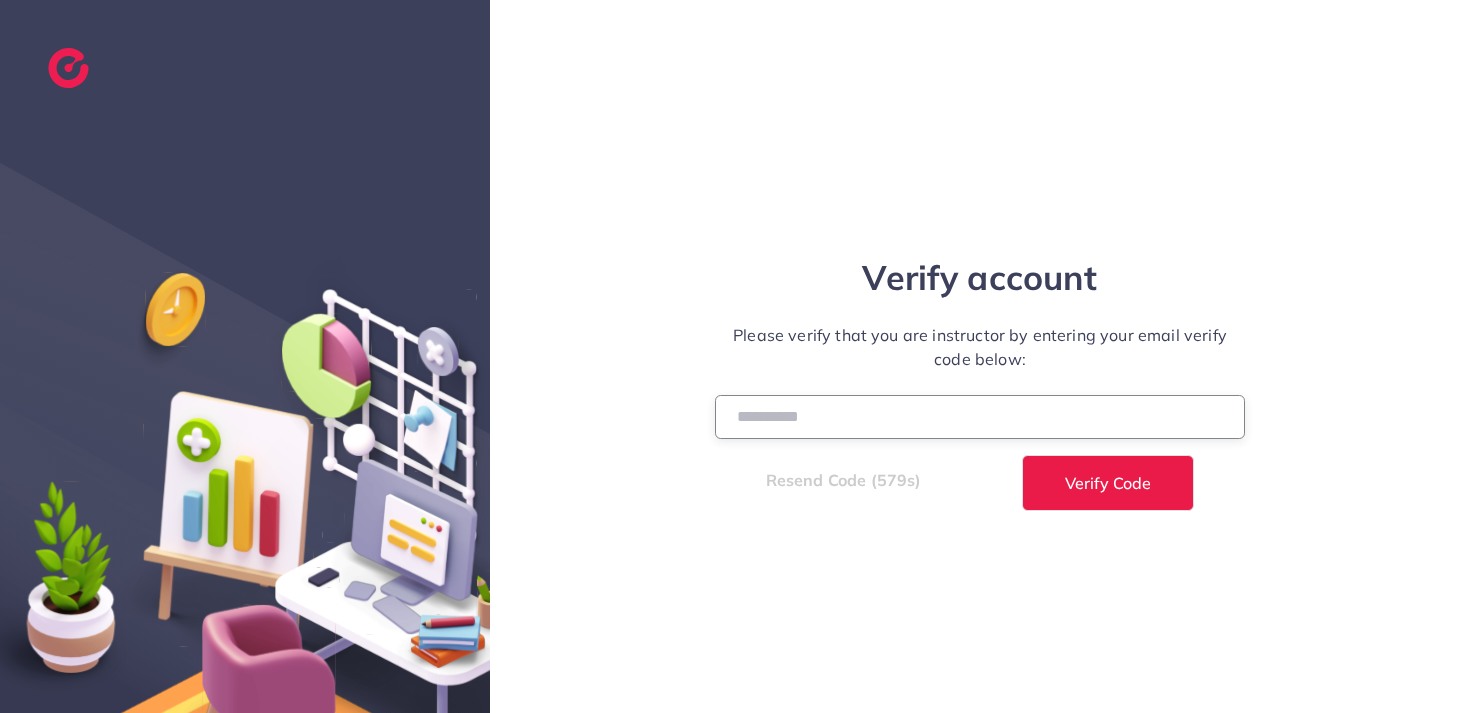 click at bounding box center [980, 416] 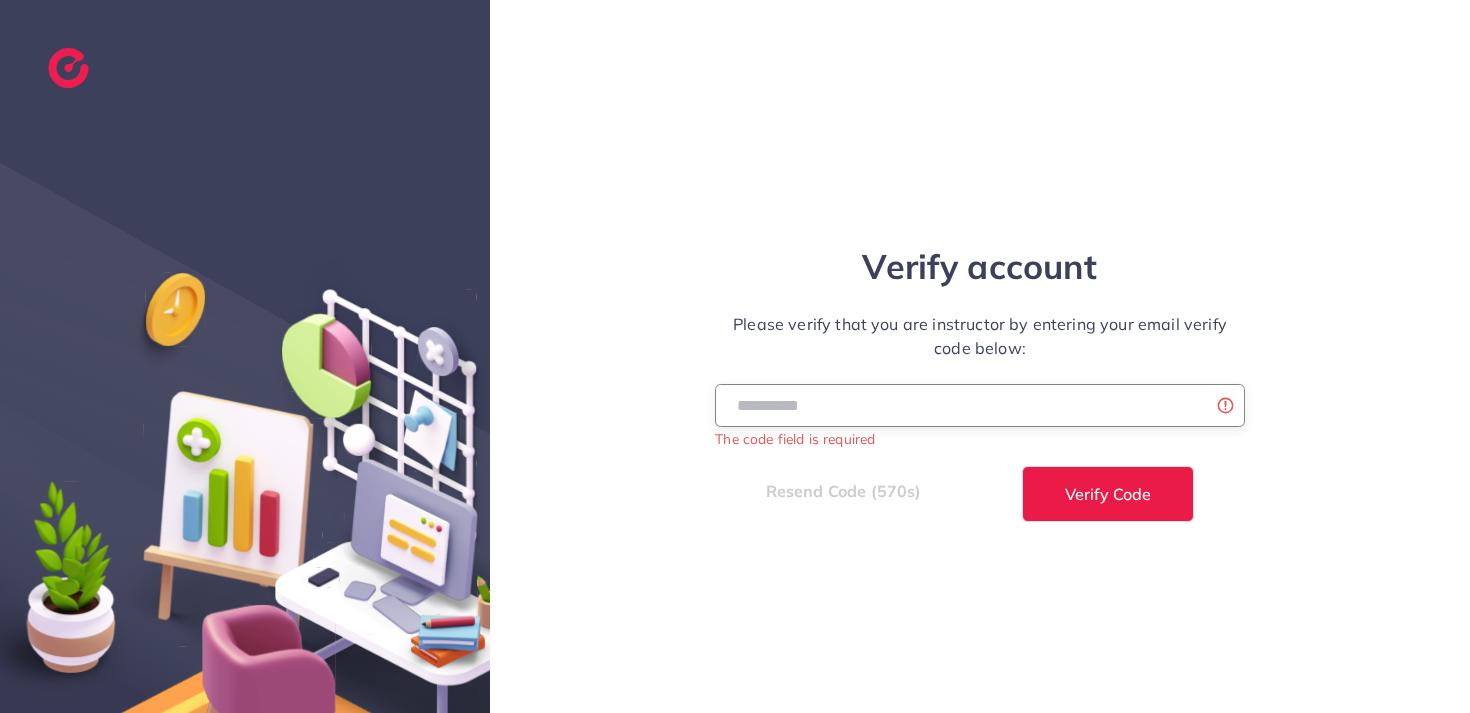 click at bounding box center [980, 405] 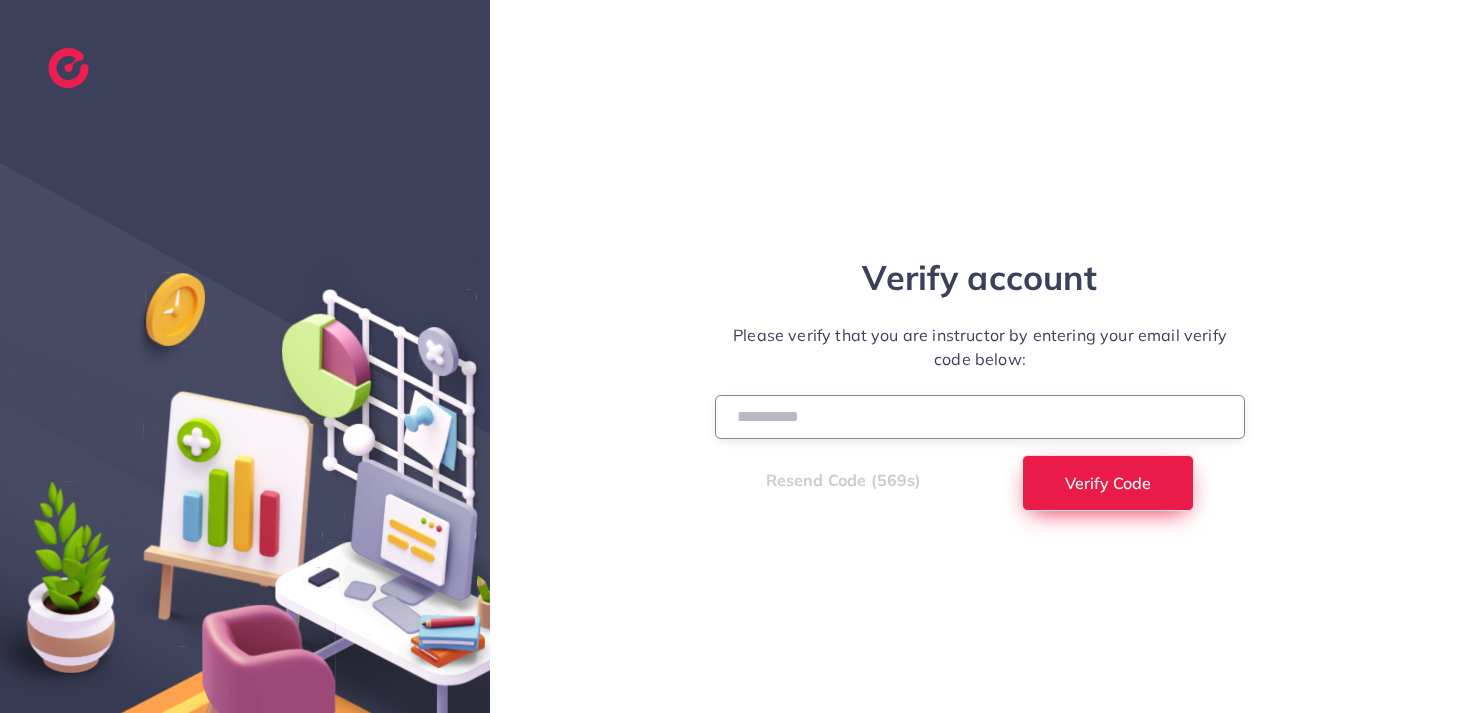 type on "******" 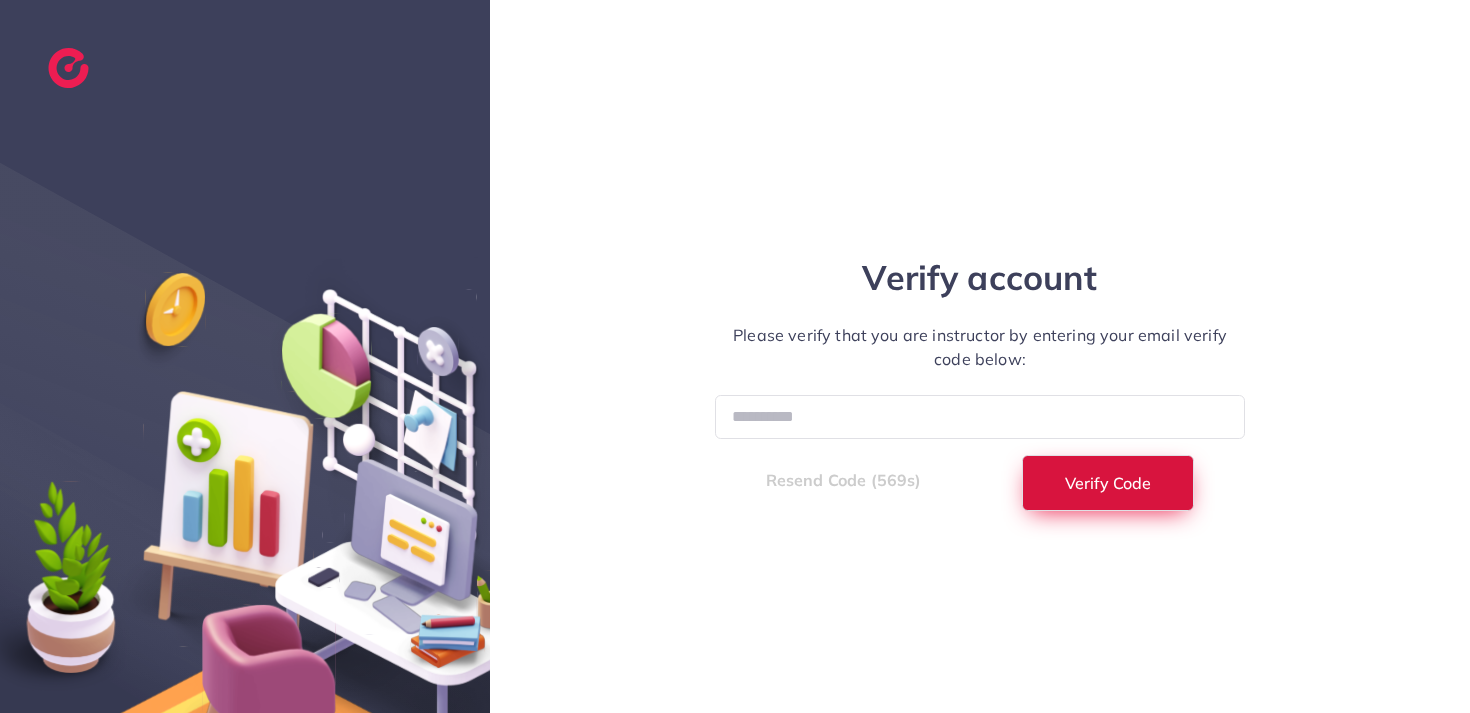 click on "Verify Code" at bounding box center (1108, 483) 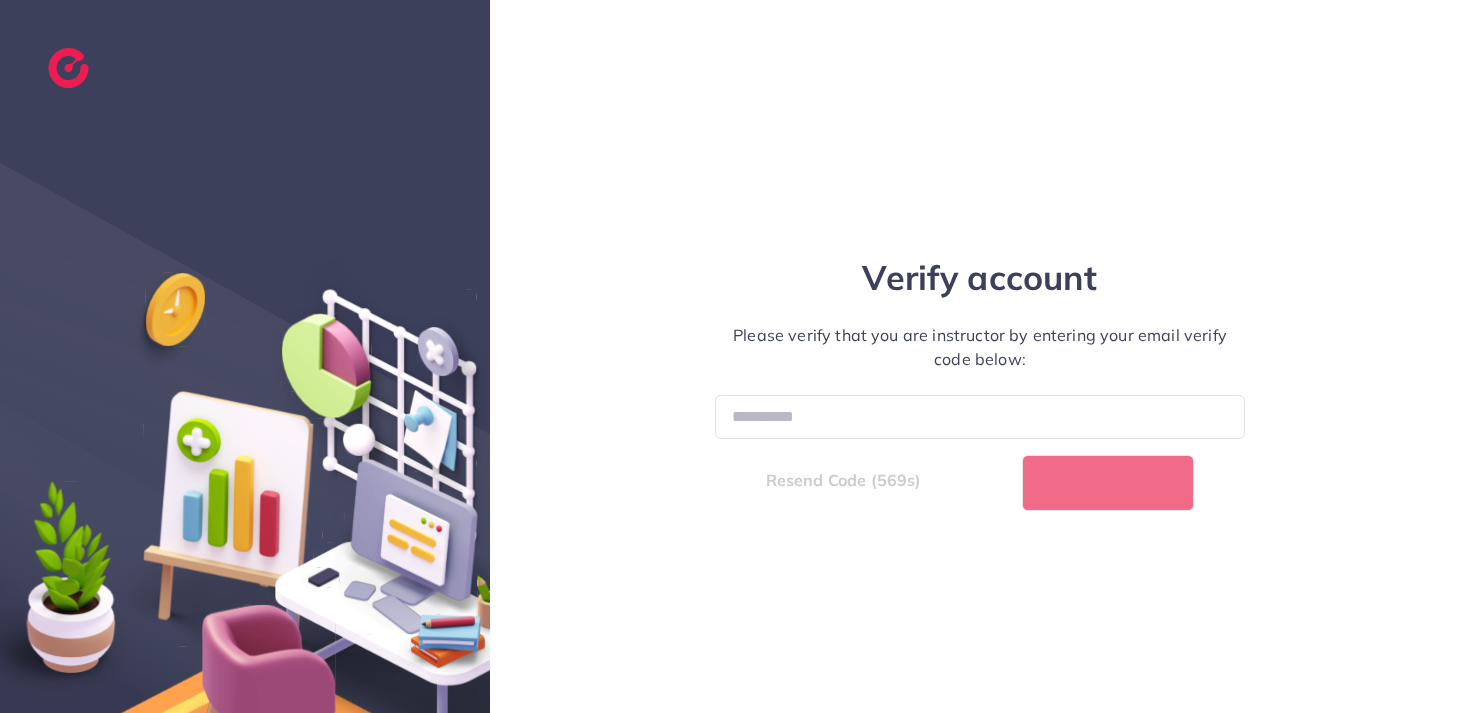 select on "*" 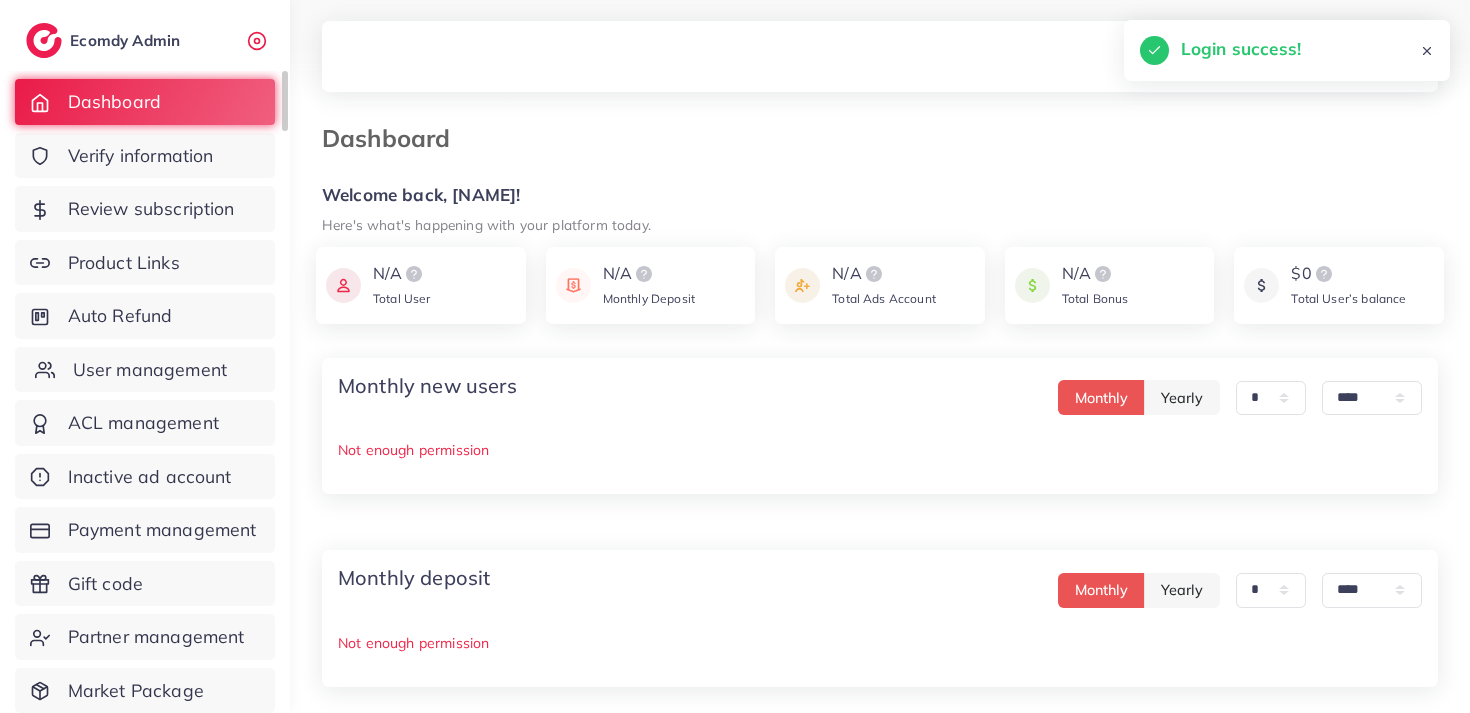 click on "User management" at bounding box center [145, 370] 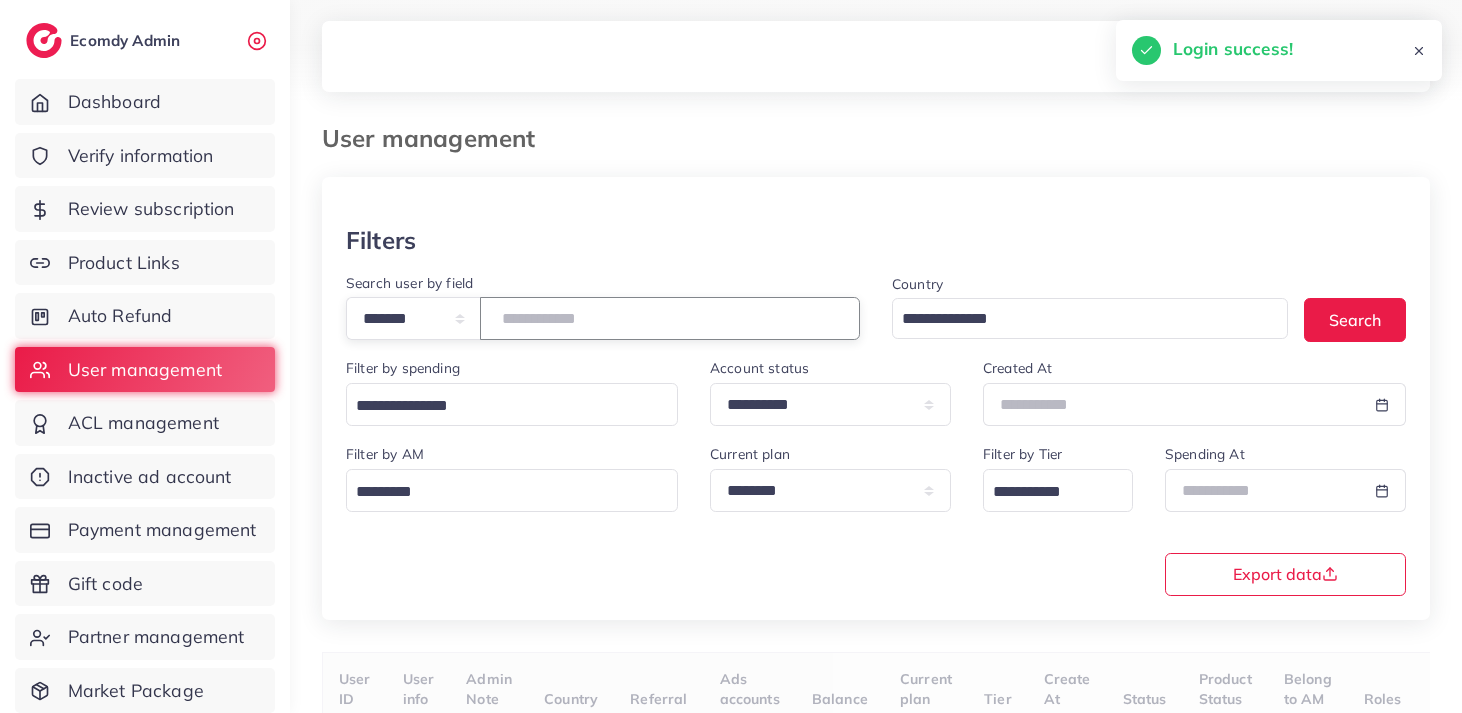 click at bounding box center (670, 318) 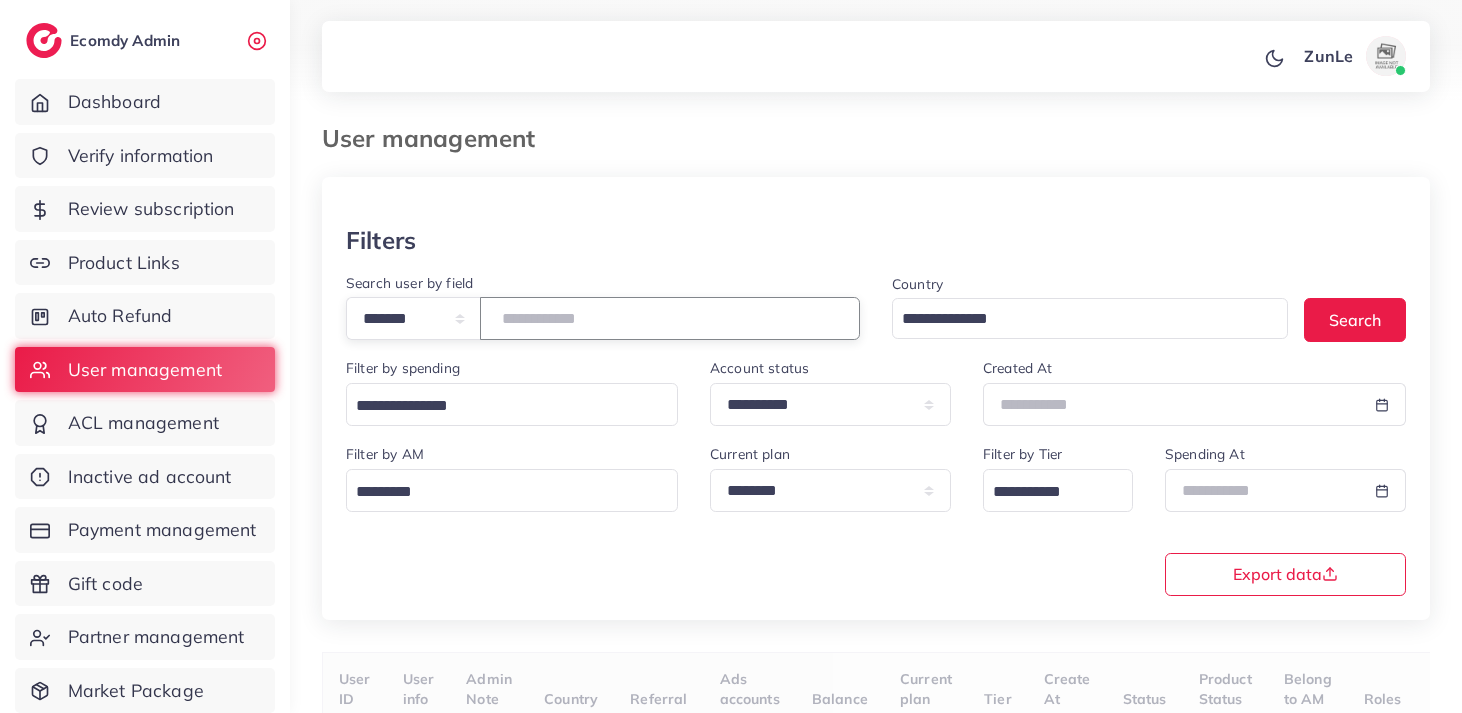 type on "*******" 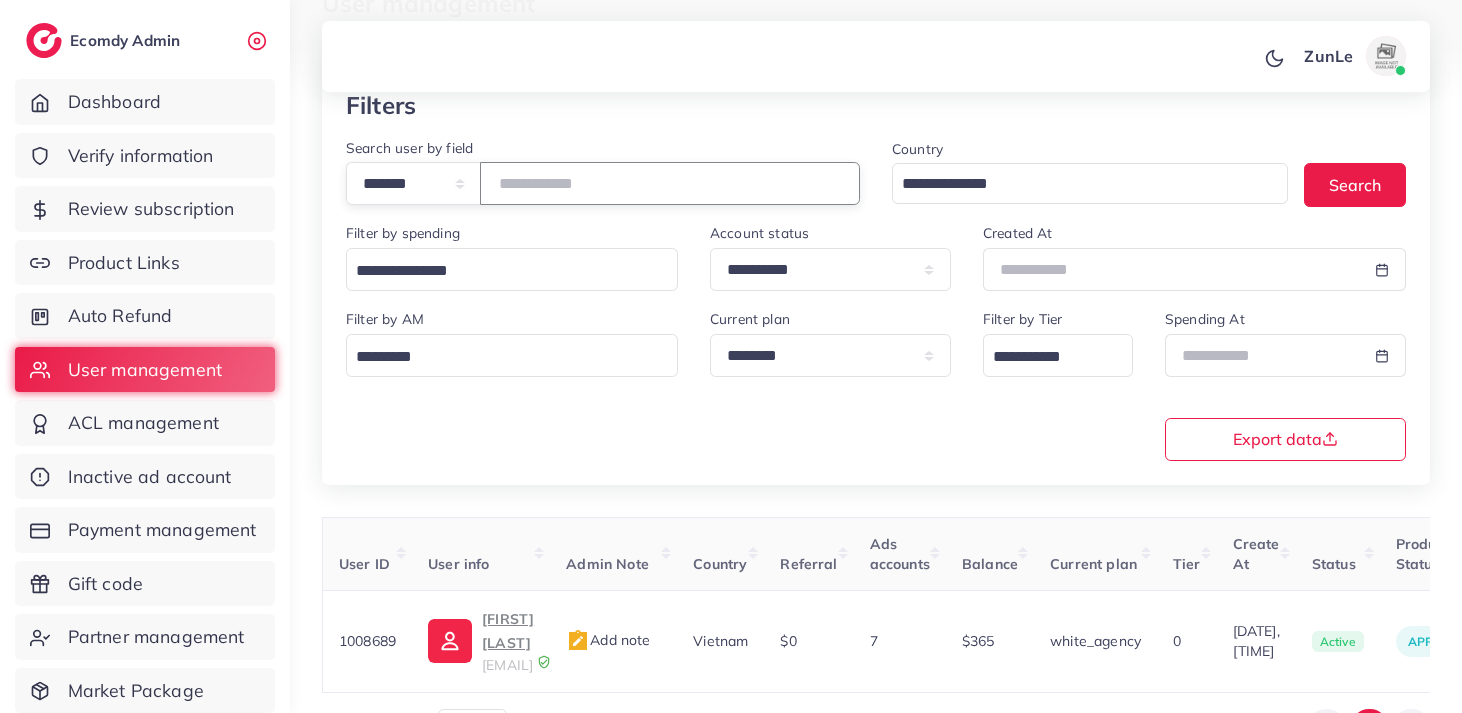 scroll, scrollTop: 246, scrollLeft: 0, axis: vertical 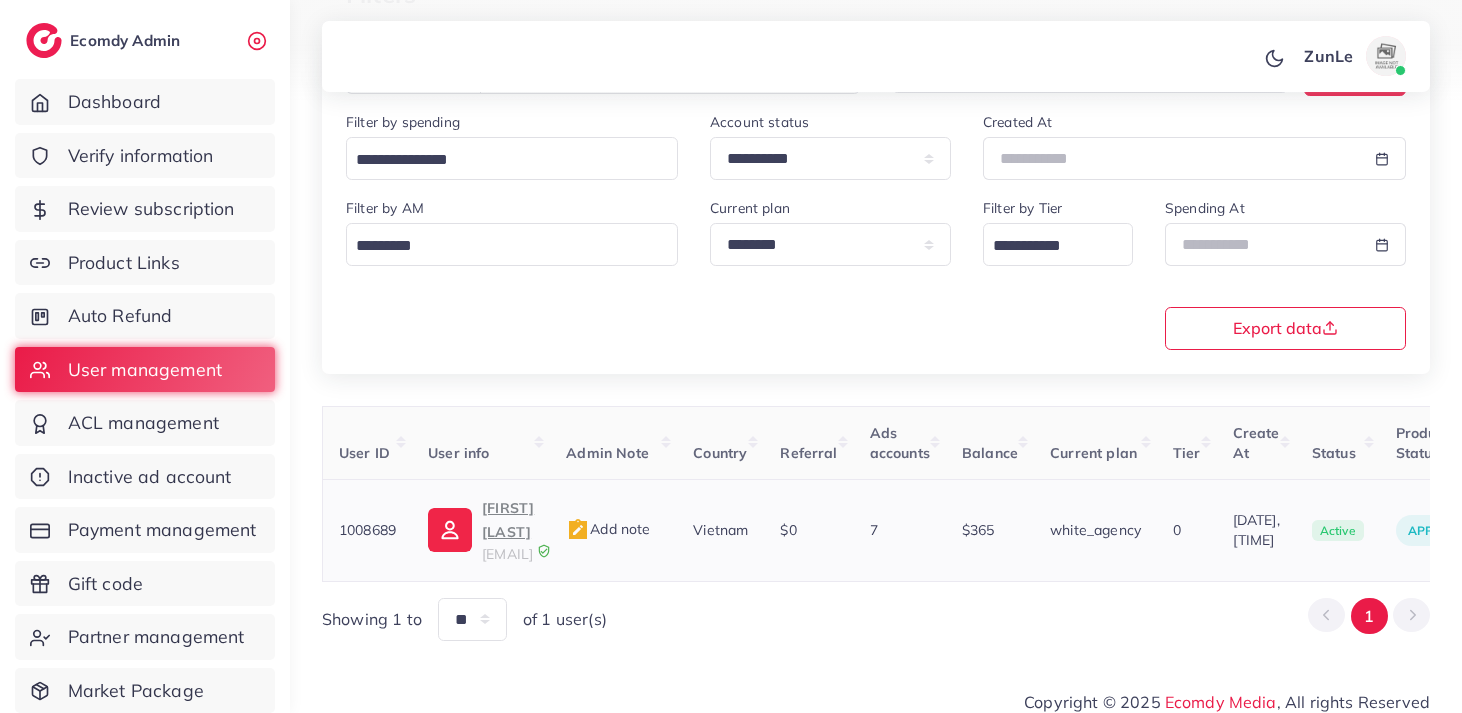 click on "NGUYEN TIEN NGOC" at bounding box center (508, 520) 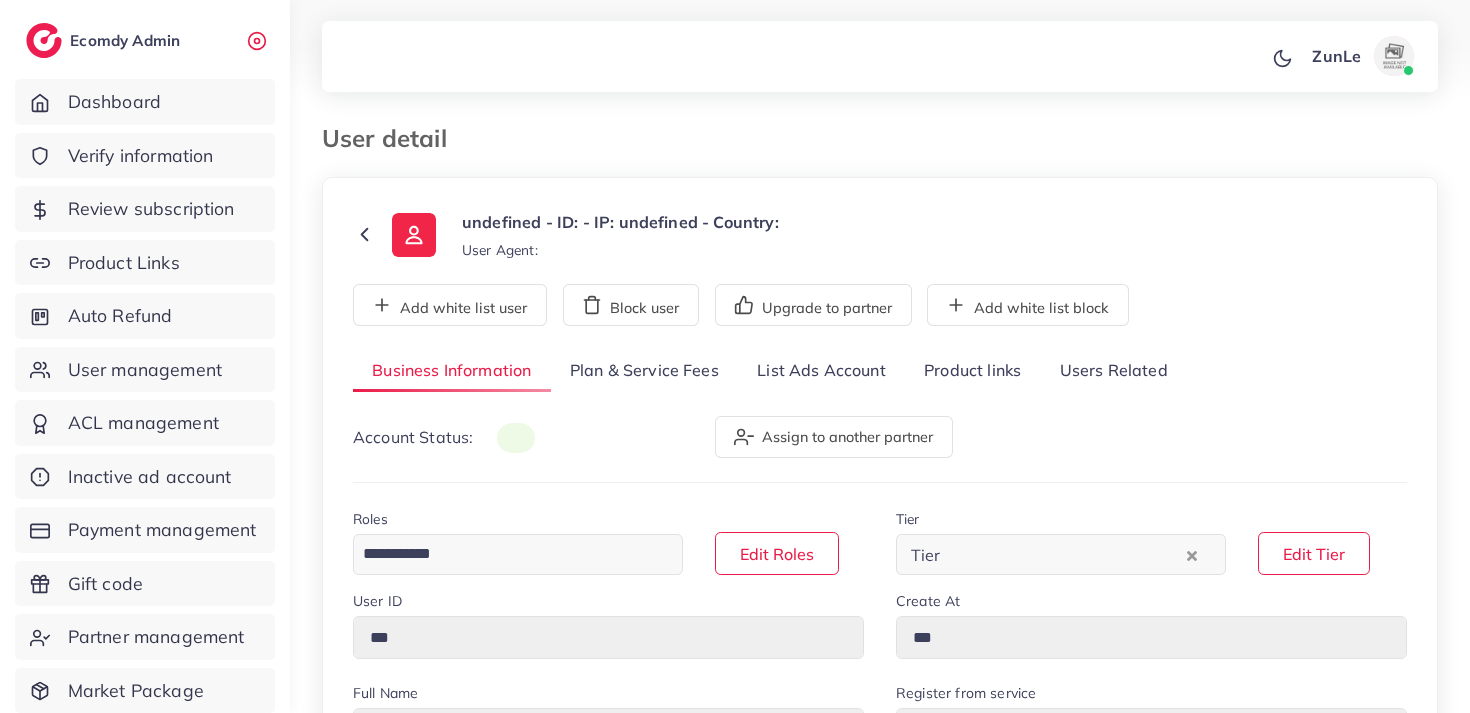scroll, scrollTop: 0, scrollLeft: 0, axis: both 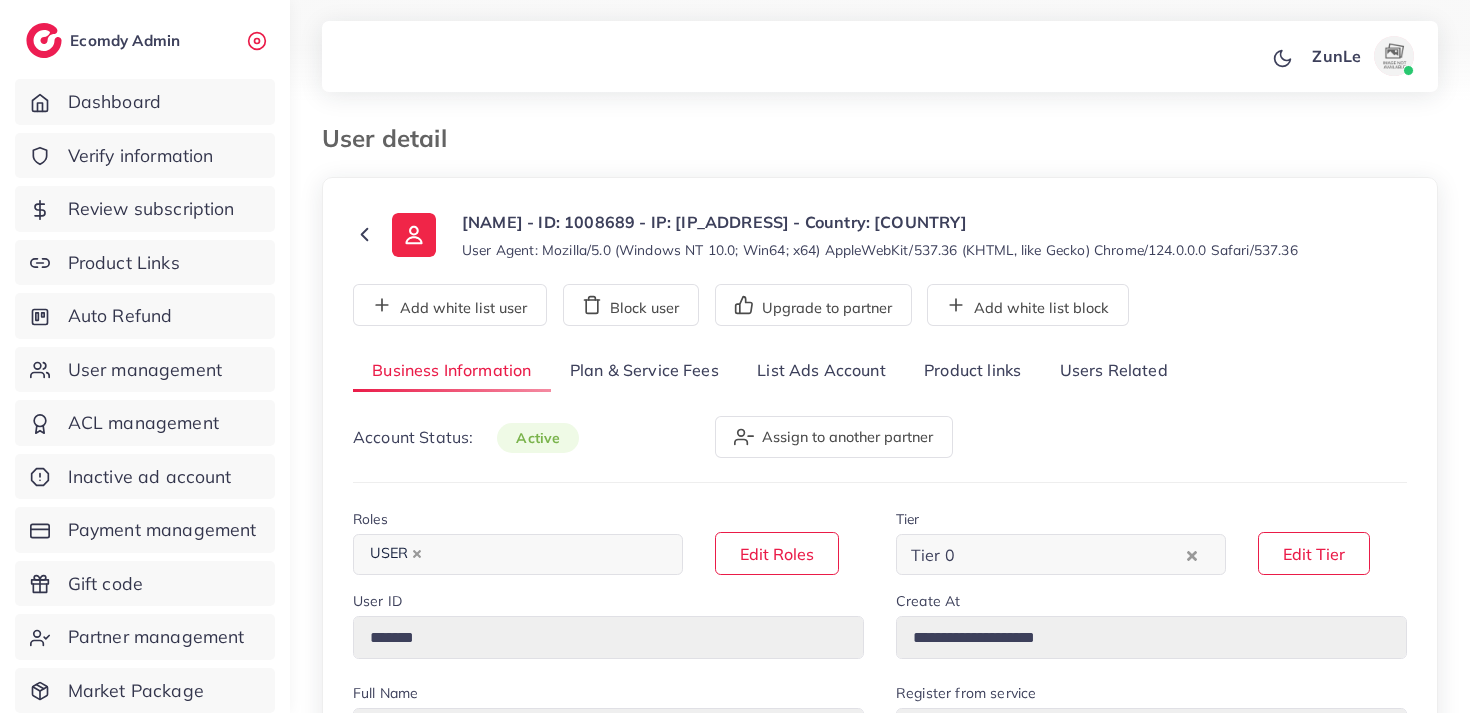 click on "List Ads Account" at bounding box center (821, 371) 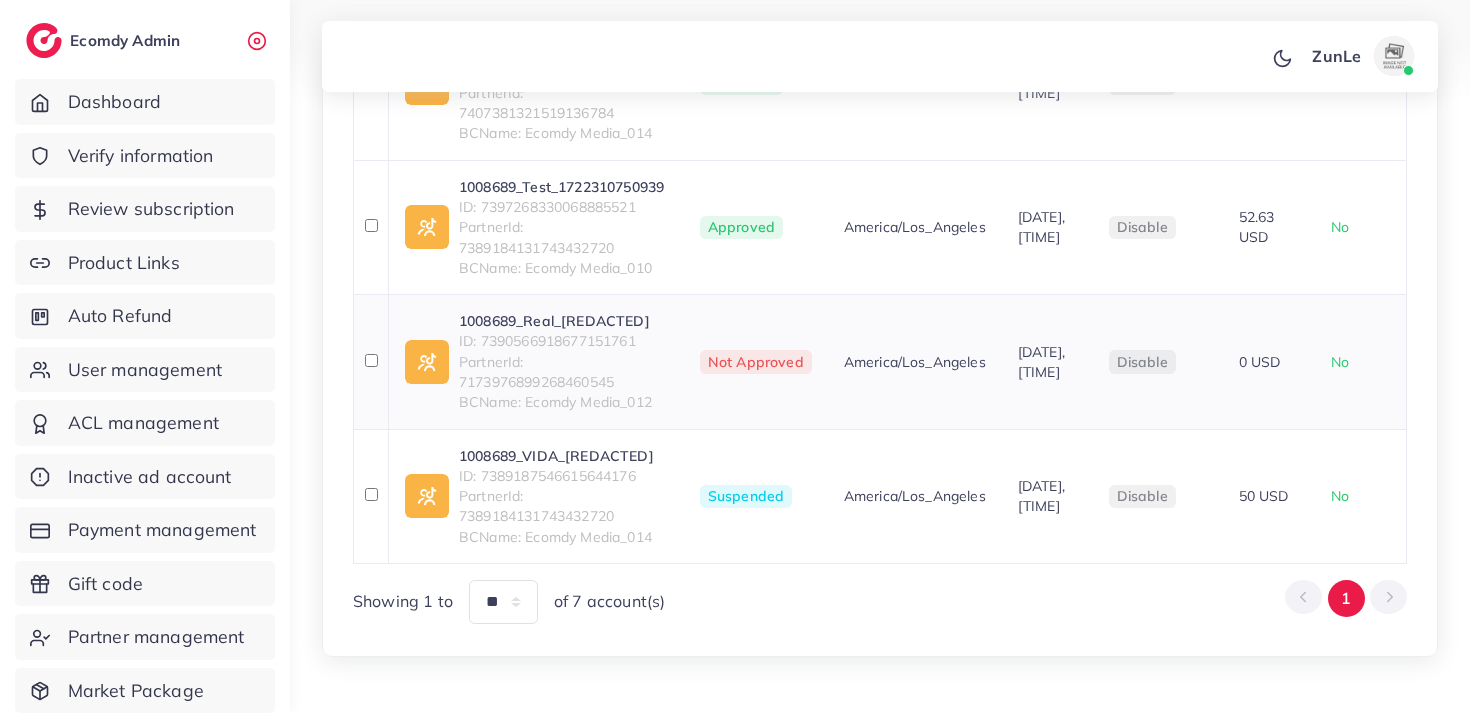scroll, scrollTop: 985, scrollLeft: 0, axis: vertical 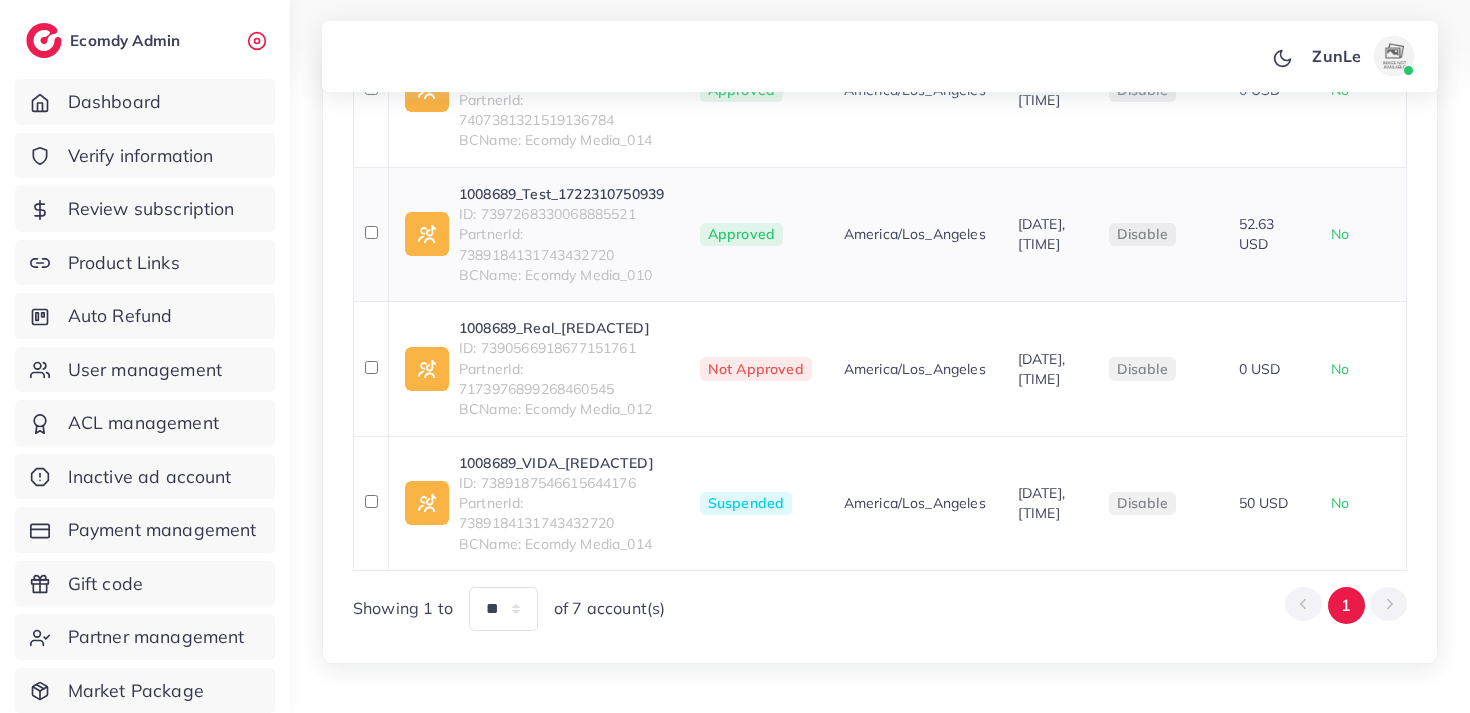 click on "1008689_Test_1722310750939" at bounding box center [563, 194] 